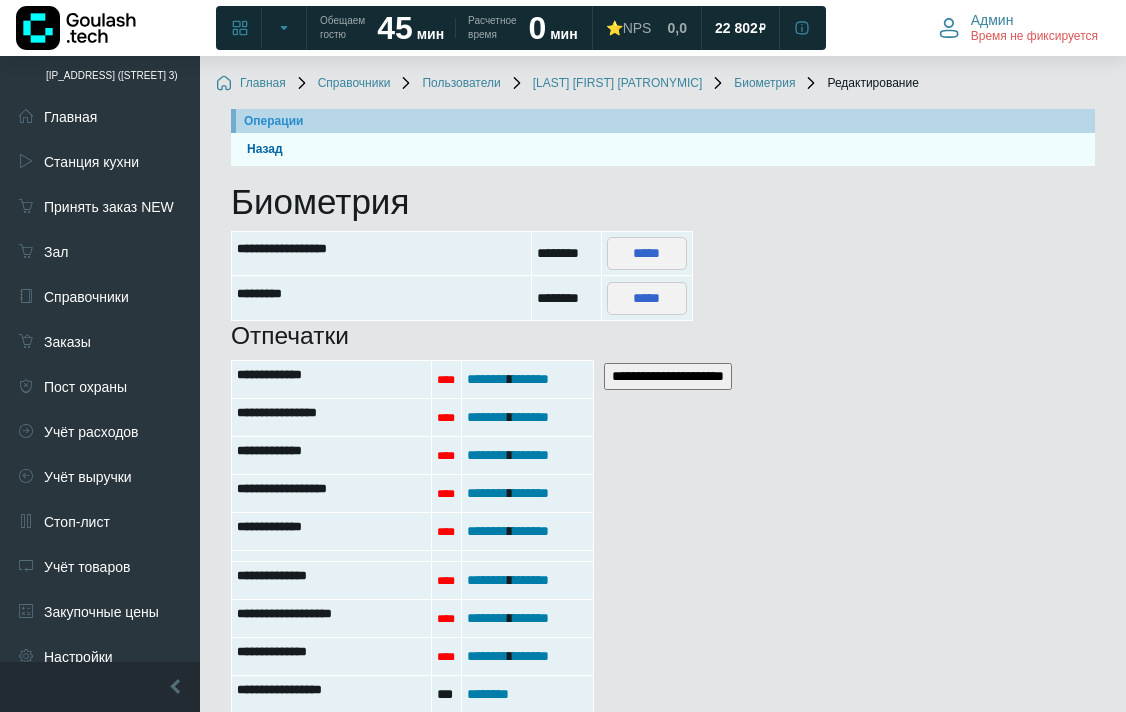 scroll, scrollTop: 115, scrollLeft: 0, axis: vertical 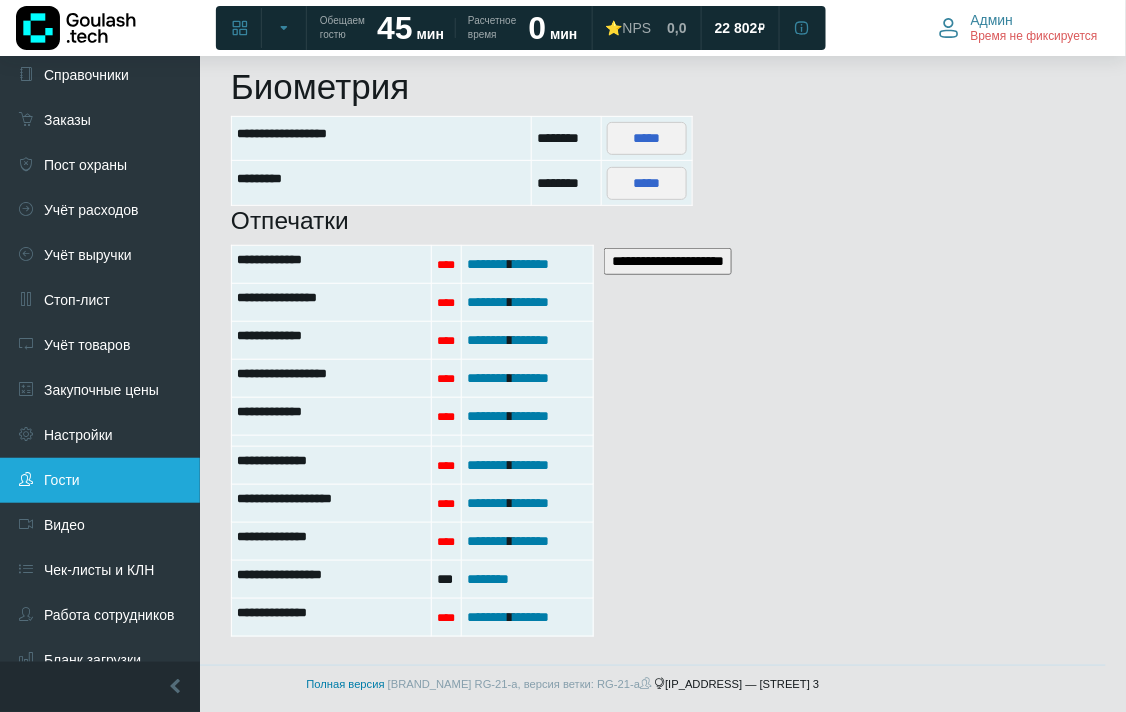 click on "Гости" at bounding box center [100, 480] 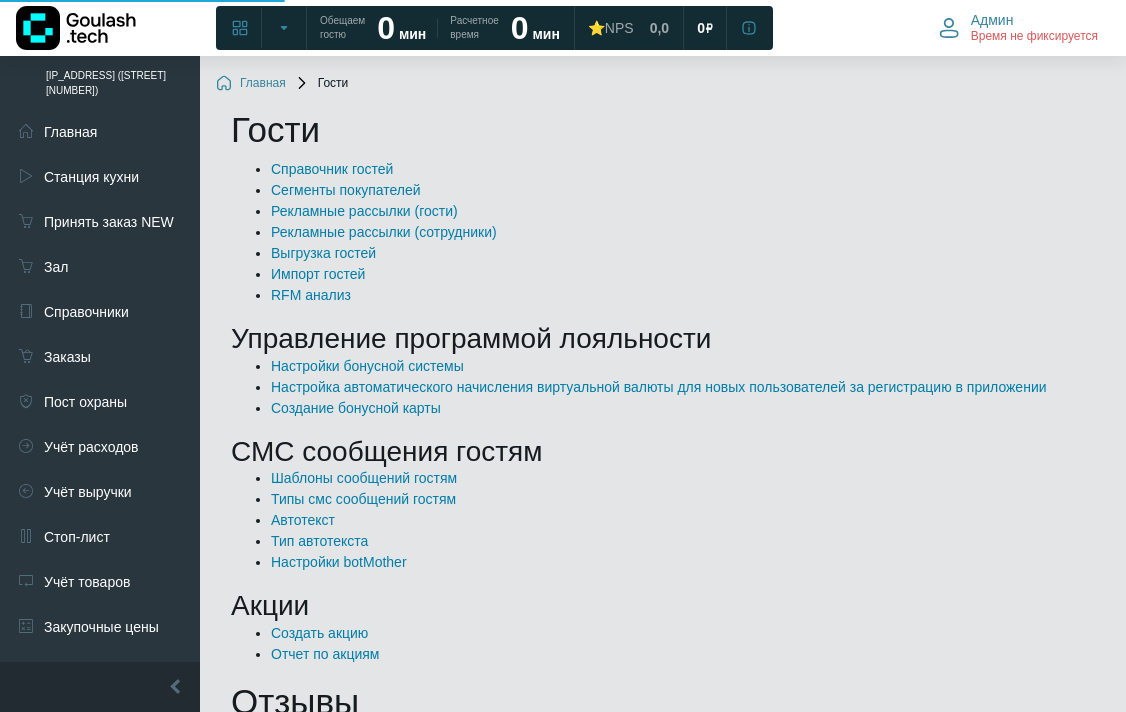 scroll, scrollTop: 333, scrollLeft: 0, axis: vertical 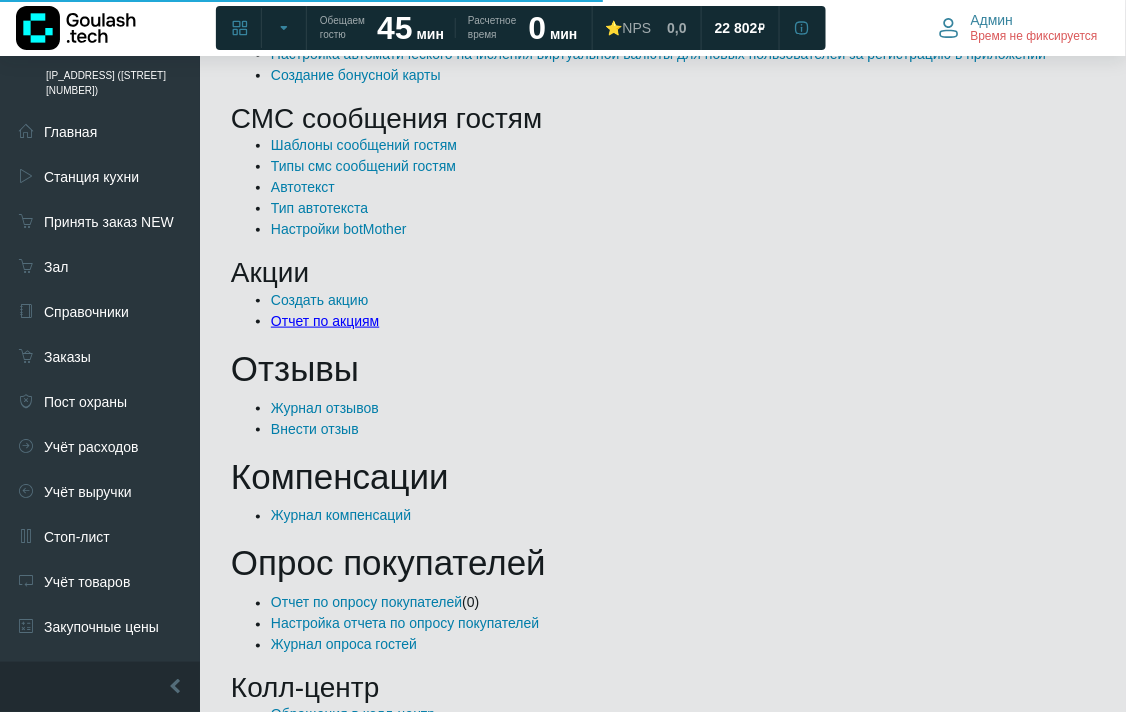 click on "Отчет по акциям" at bounding box center [325, 321] 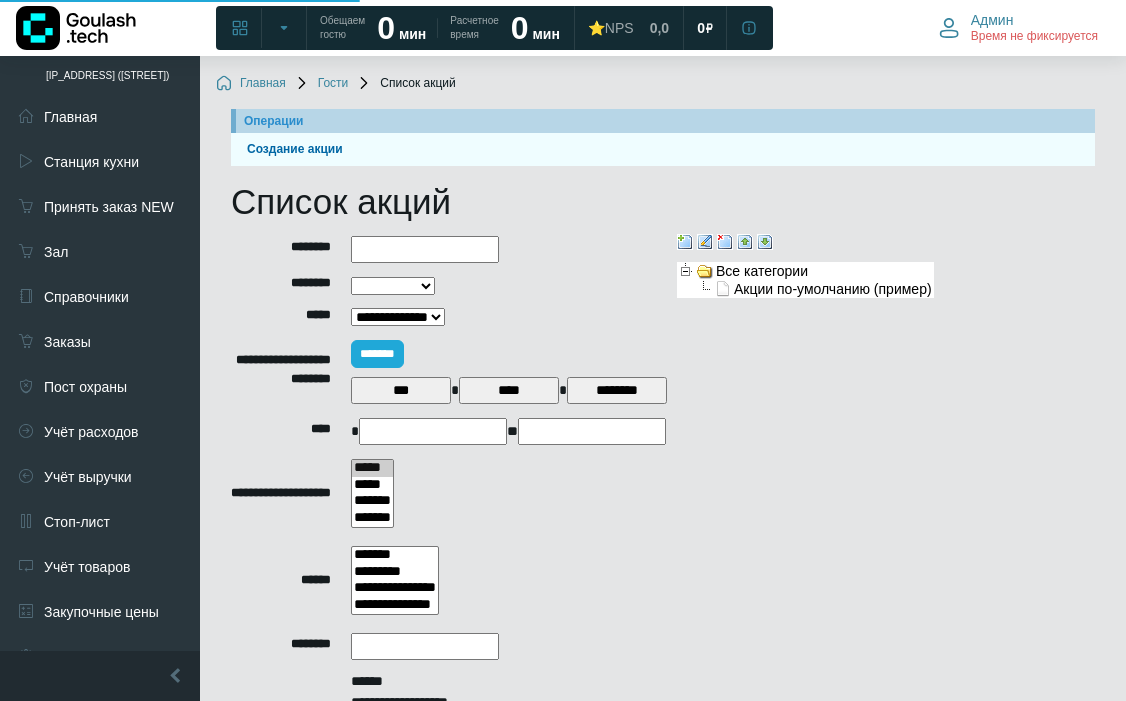 select 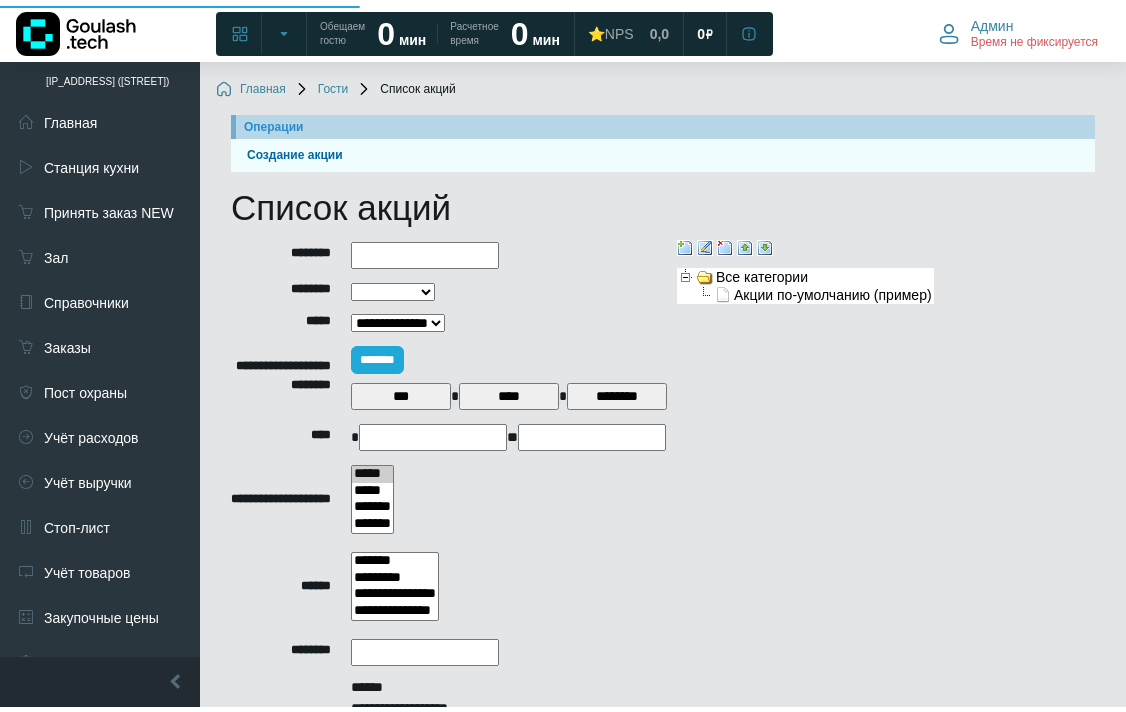 scroll, scrollTop: 277, scrollLeft: 0, axis: vertical 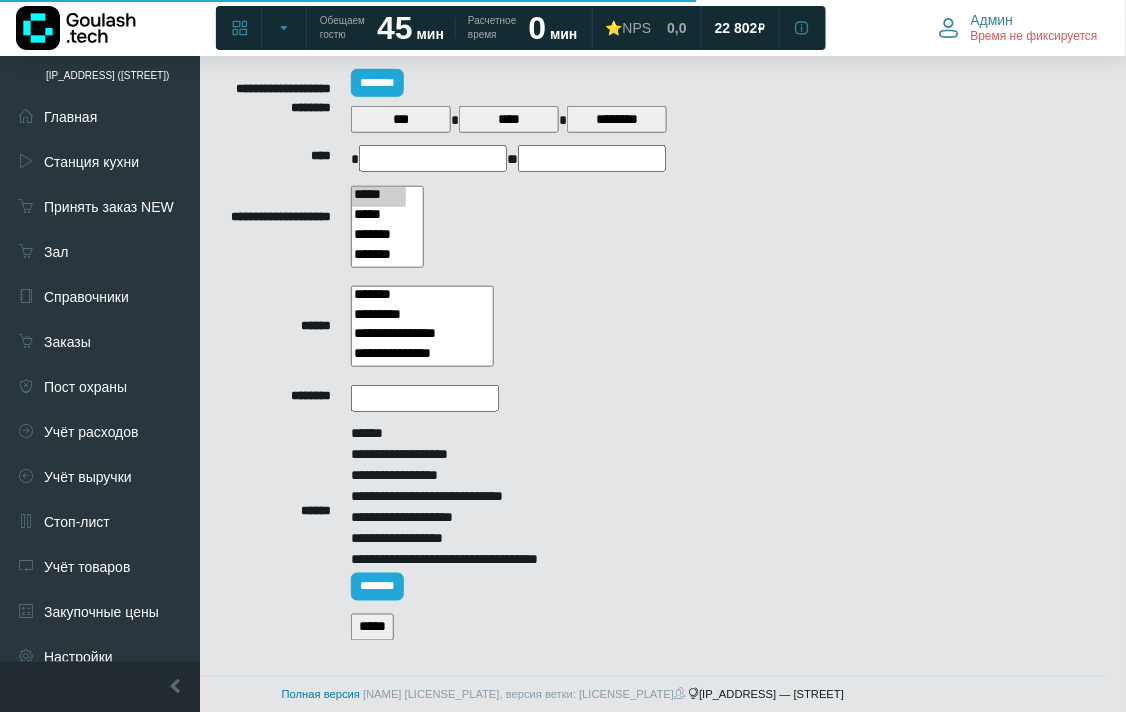 click on "*****" at bounding box center (372, 627) 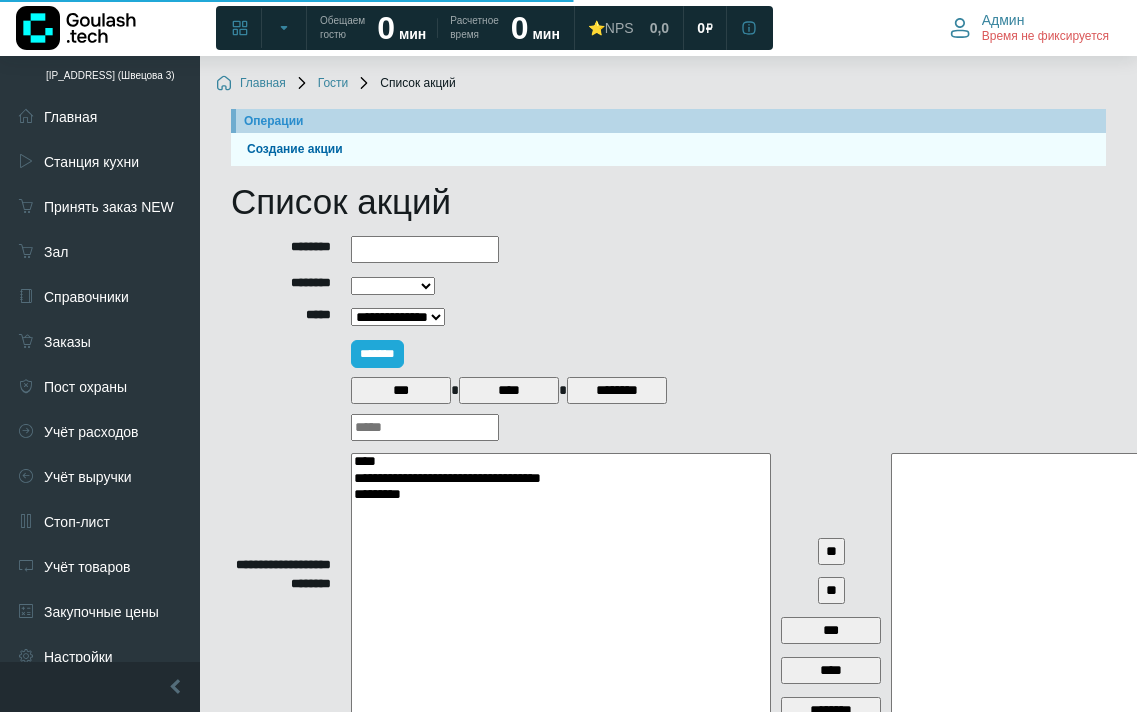 select 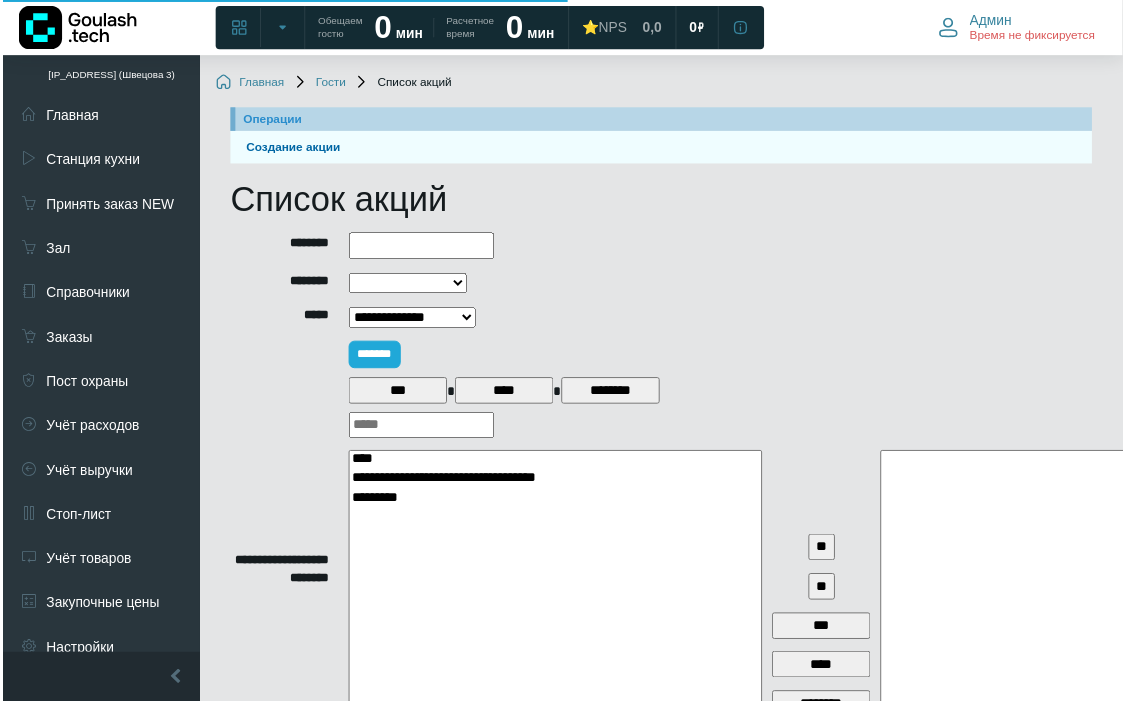 scroll, scrollTop: 0, scrollLeft: 0, axis: both 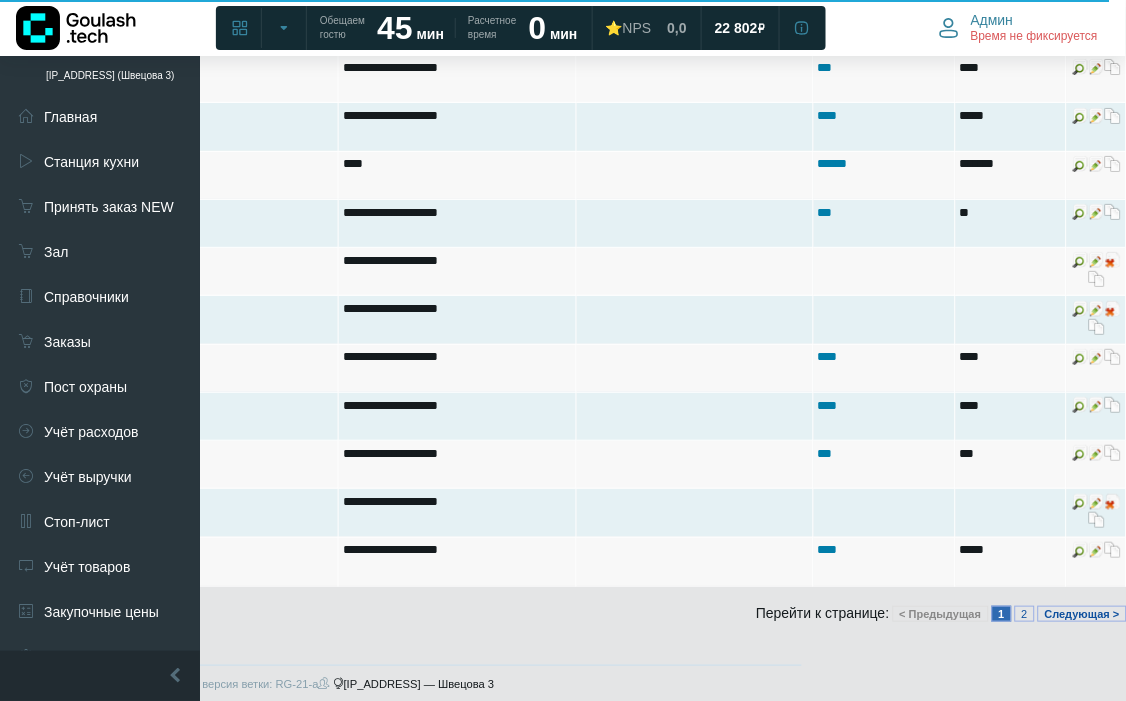 click on "2" at bounding box center [1025, 614] 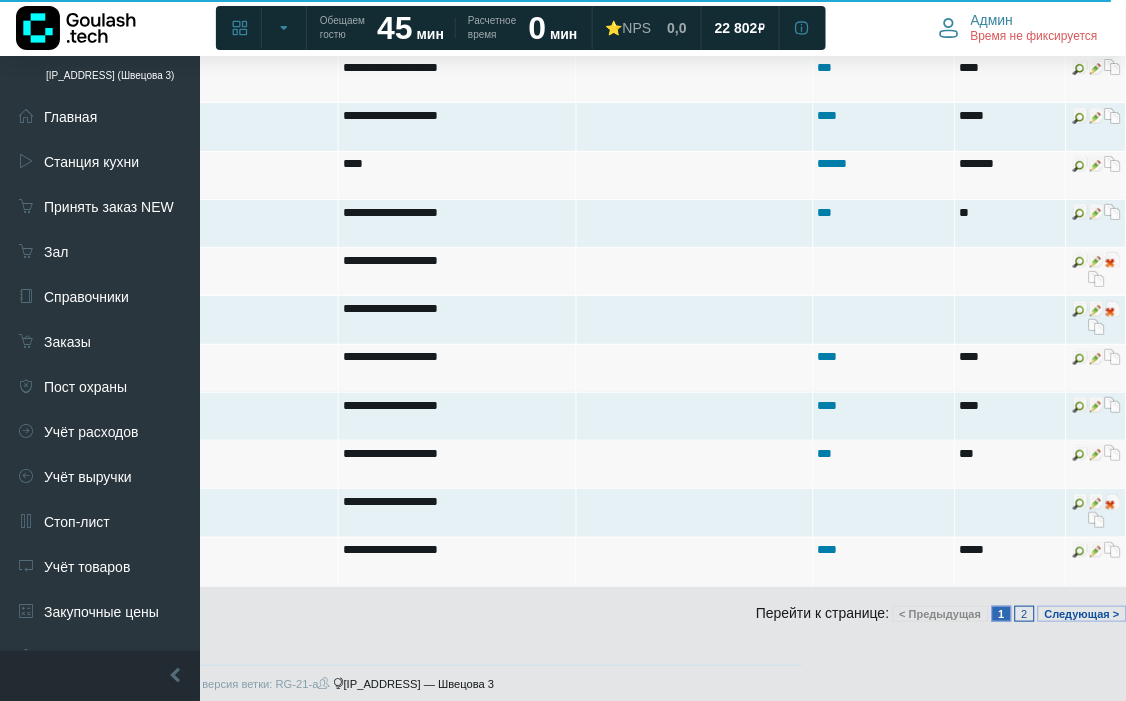 click on "2" at bounding box center [1025, 614] 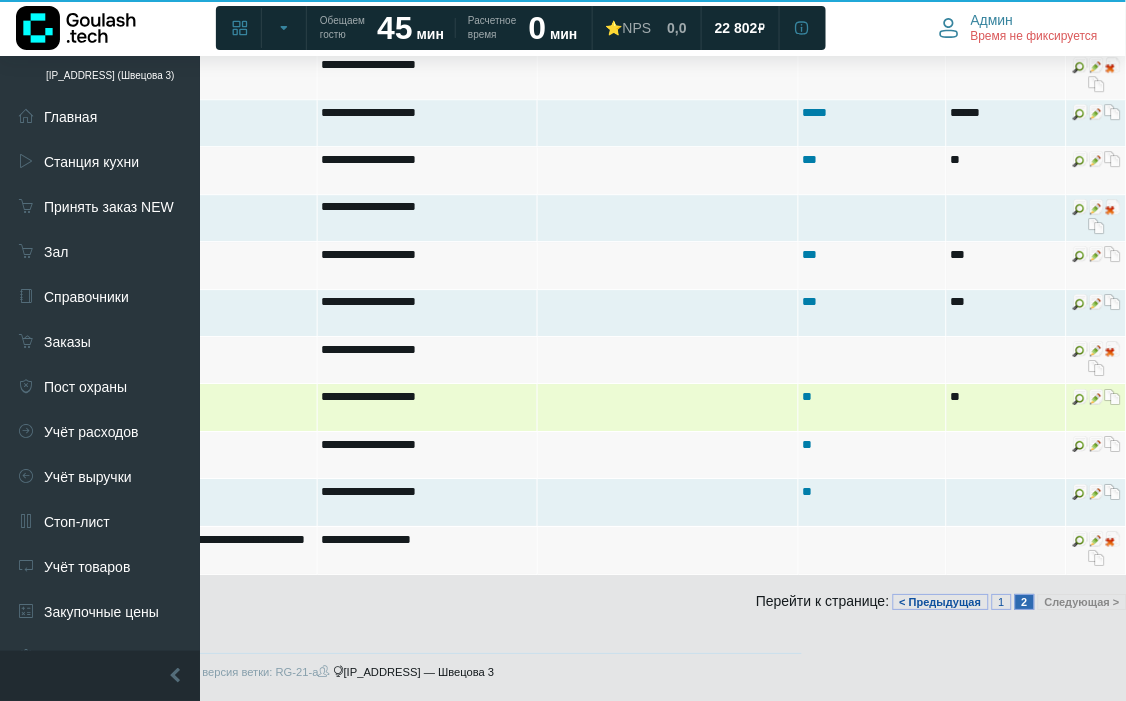 scroll, scrollTop: 2947, scrollLeft: 304, axis: both 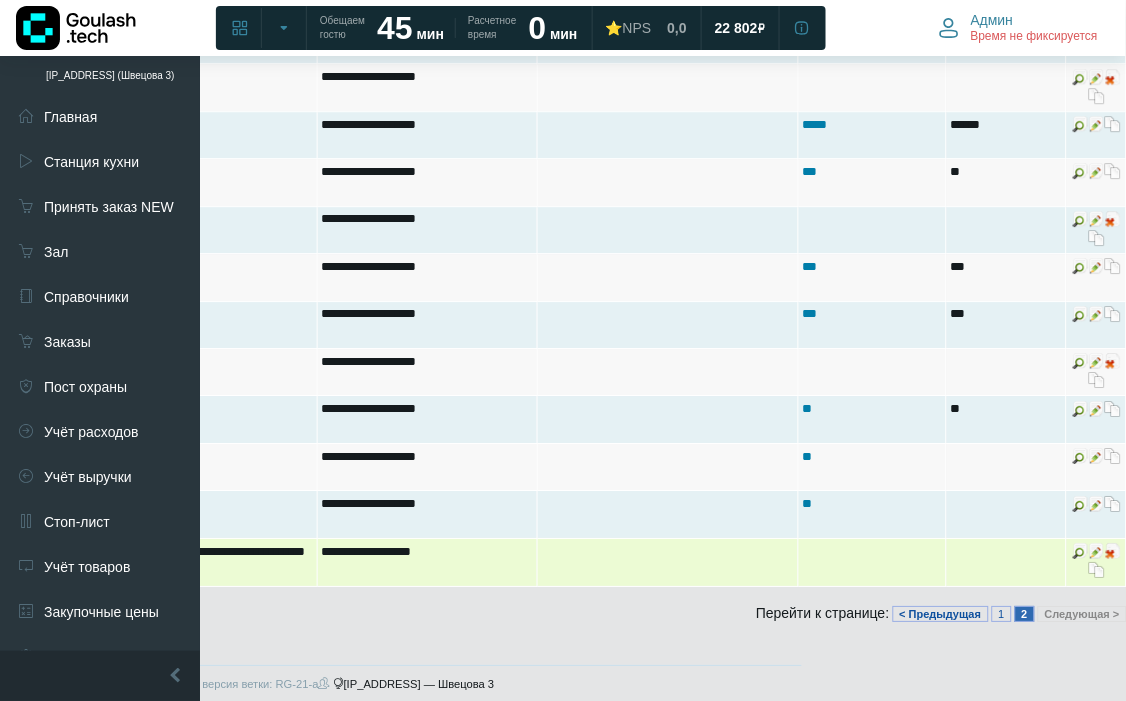 click at bounding box center (1097, 551) 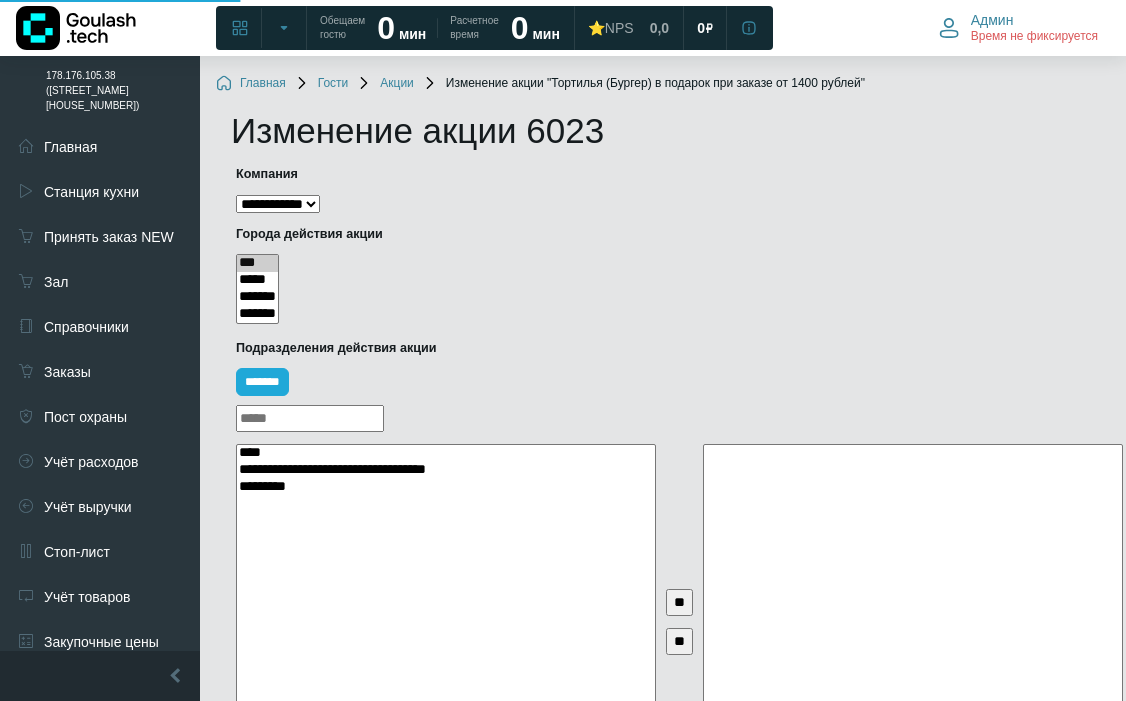 select 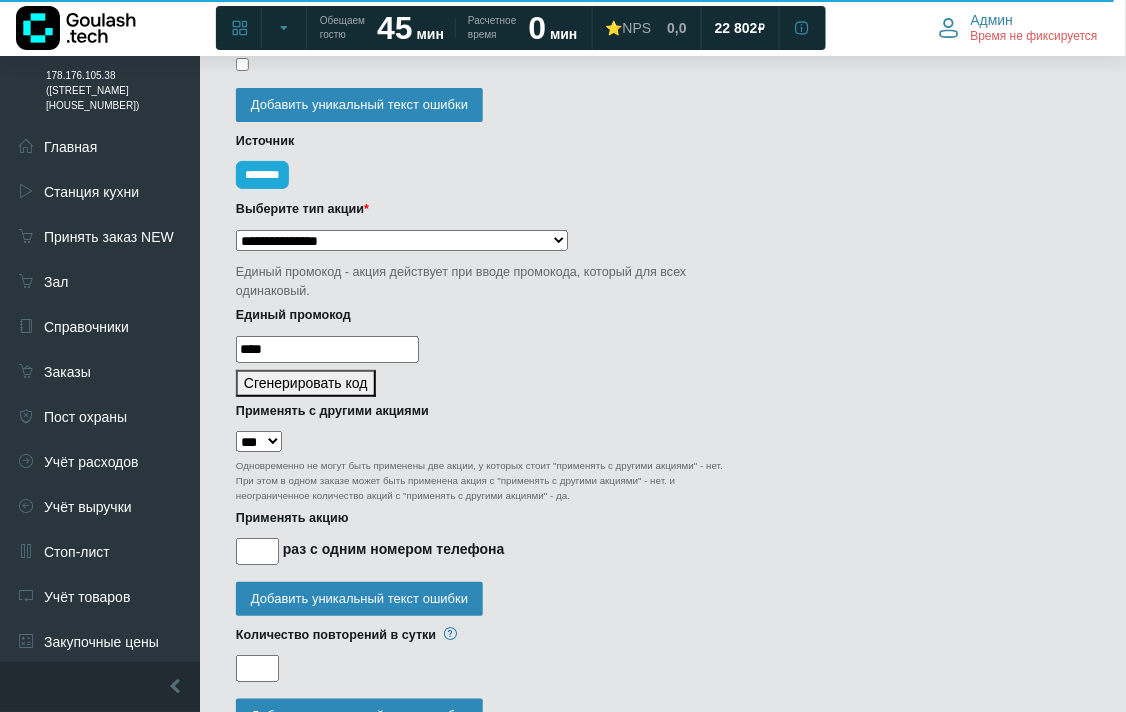 scroll, scrollTop: 1361, scrollLeft: 0, axis: vertical 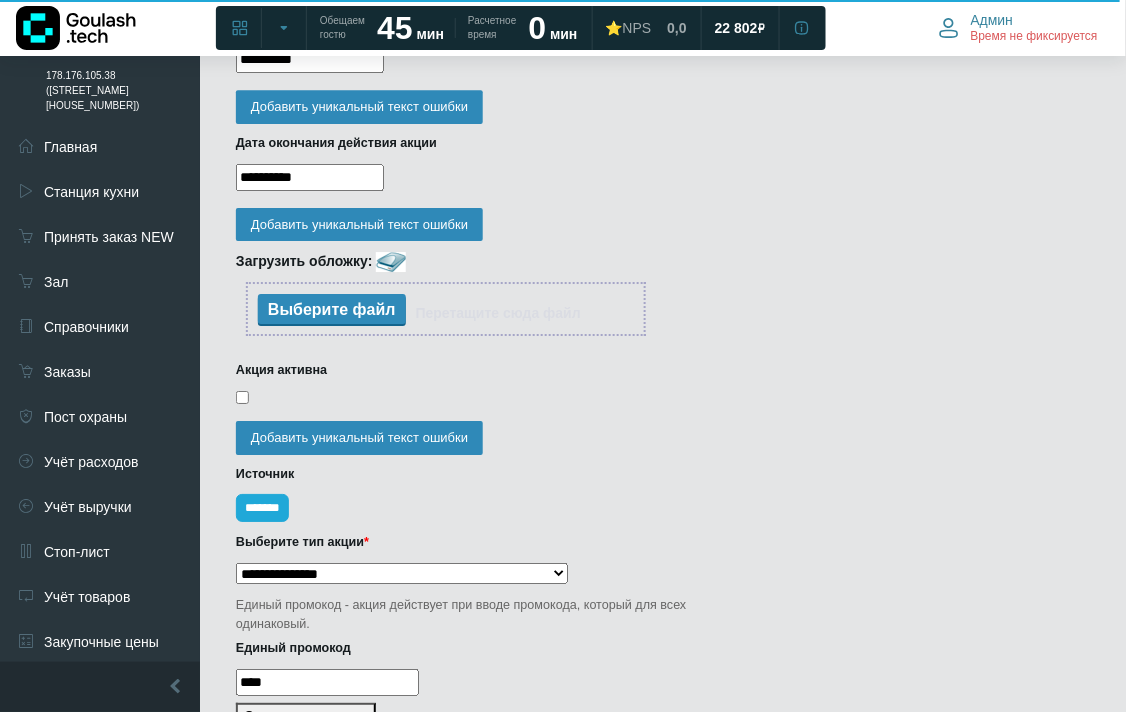 click on "**********" at bounding box center (310, 177) 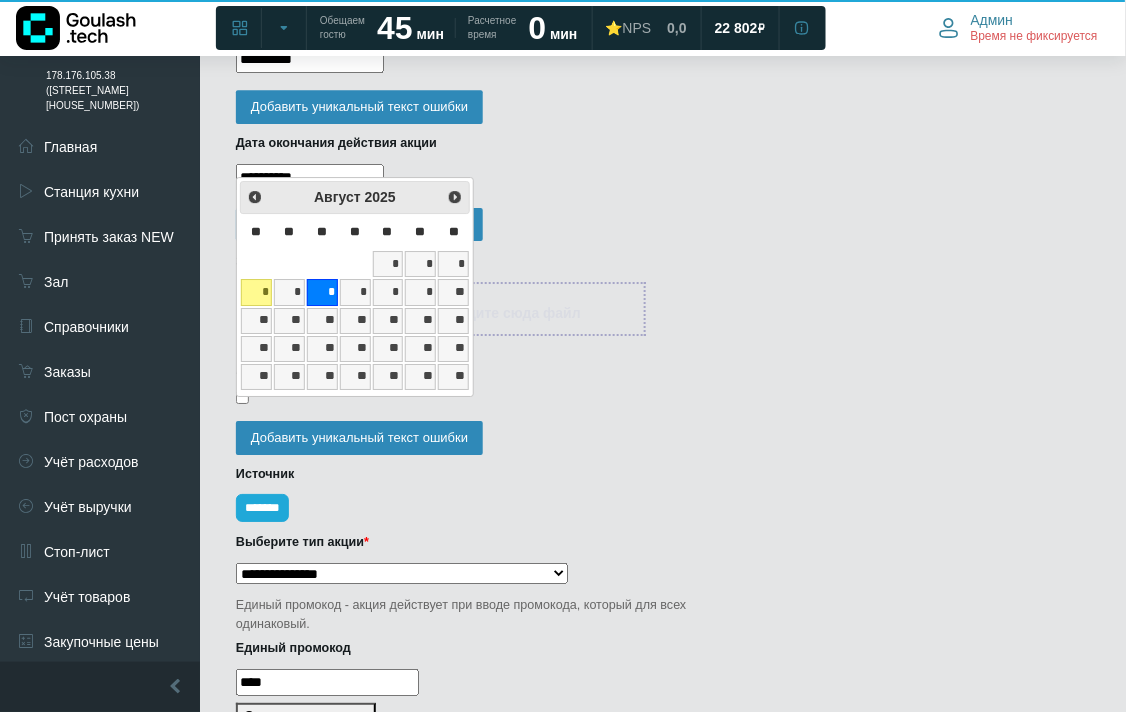 type on "**********" 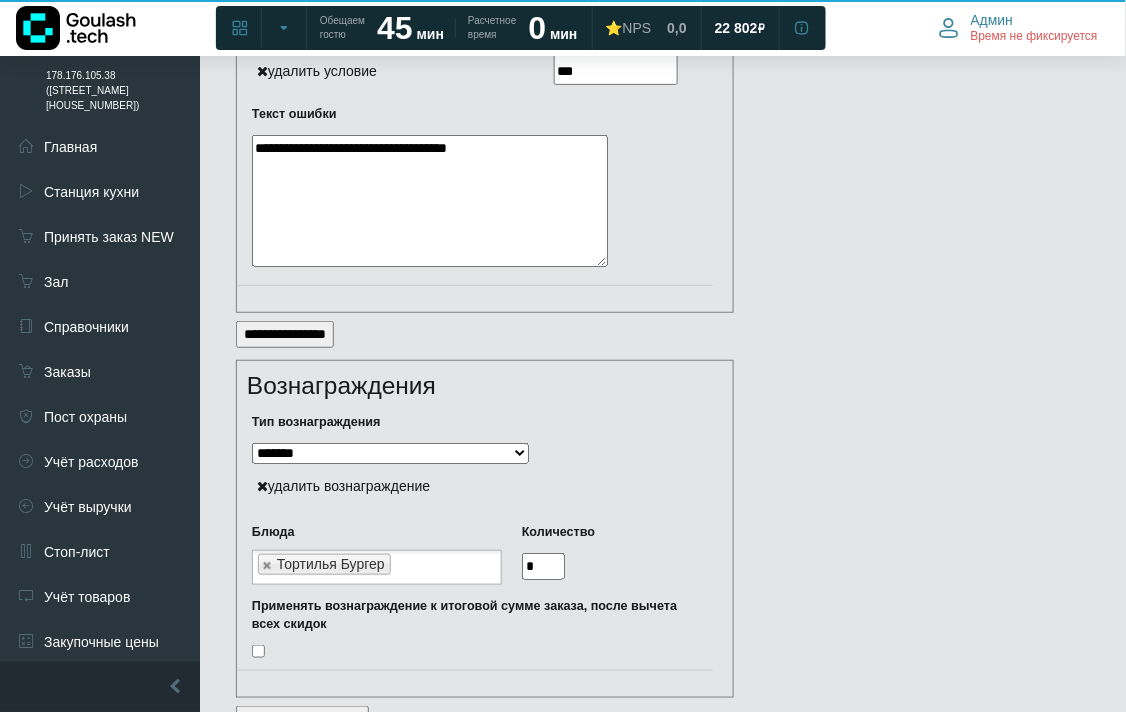 scroll, scrollTop: 3583, scrollLeft: 0, axis: vertical 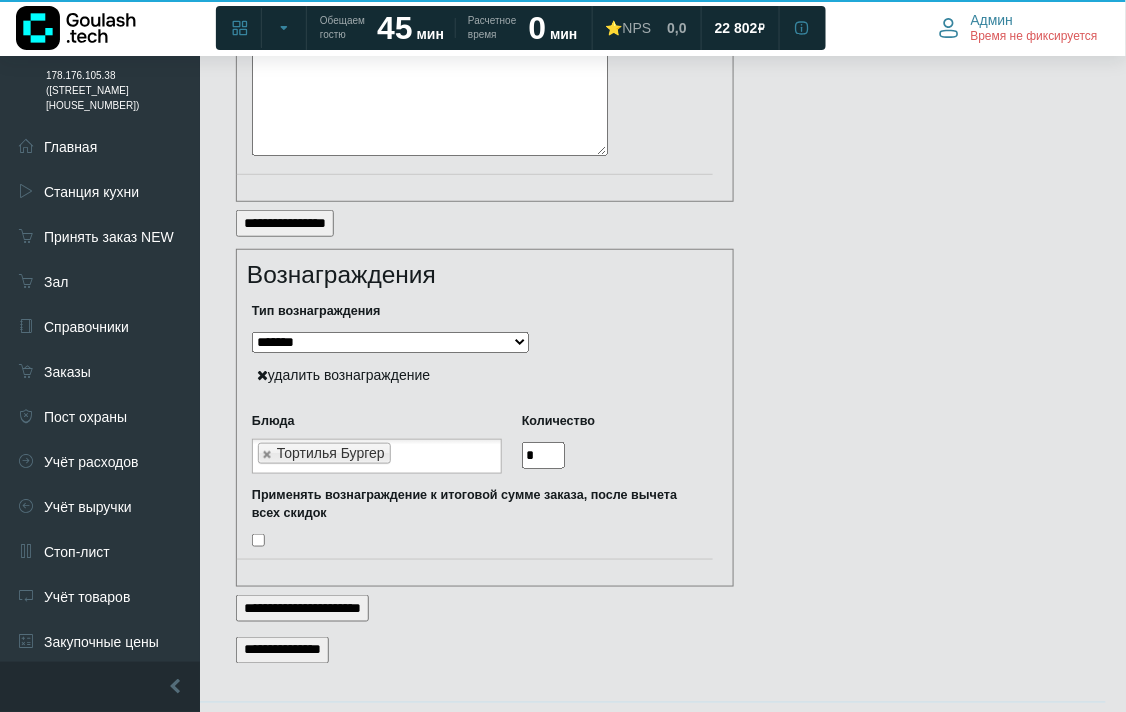 click on "**********" at bounding box center [282, 650] 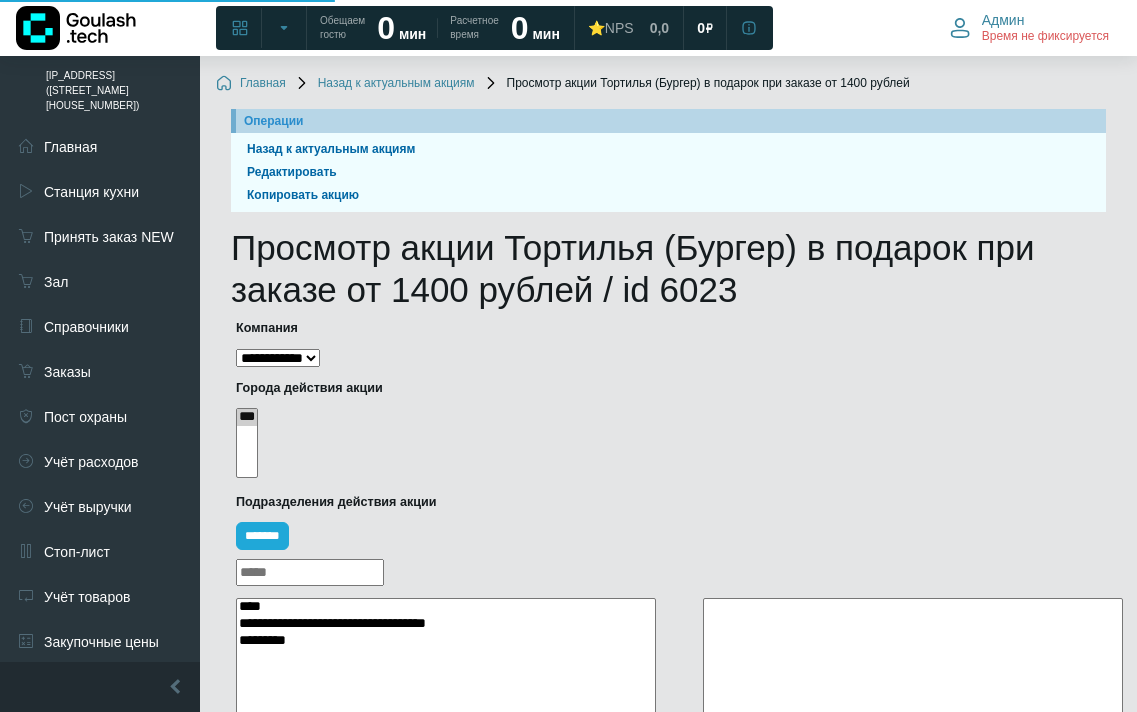 select 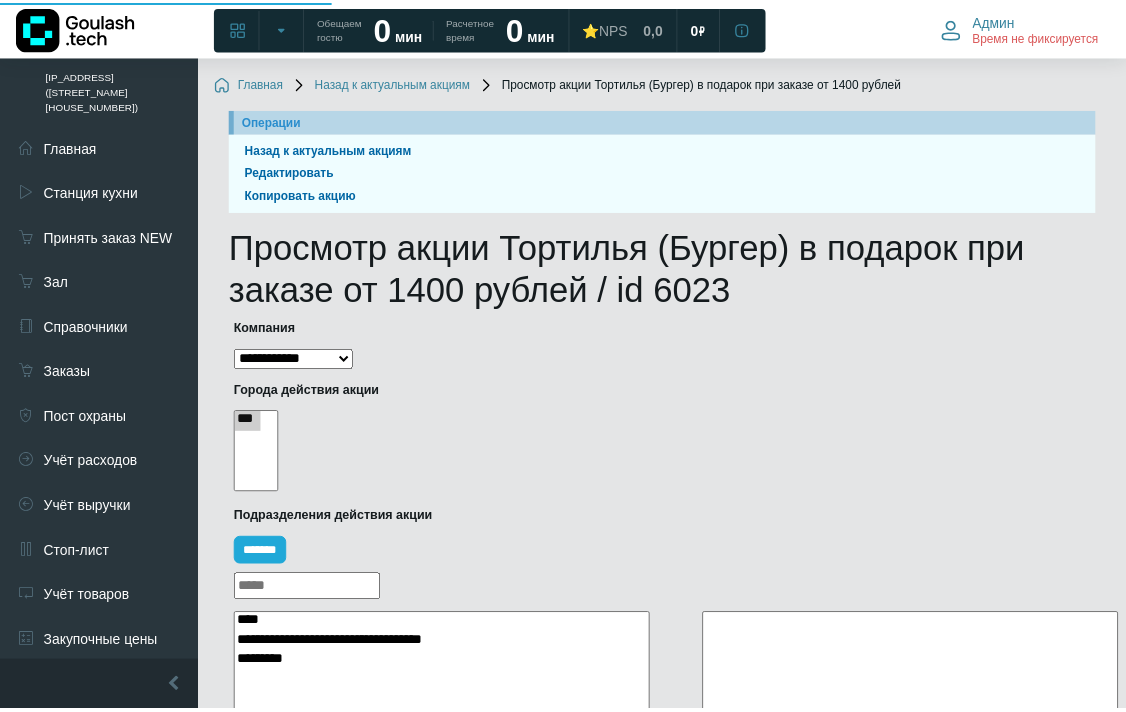 scroll, scrollTop: 0, scrollLeft: 0, axis: both 